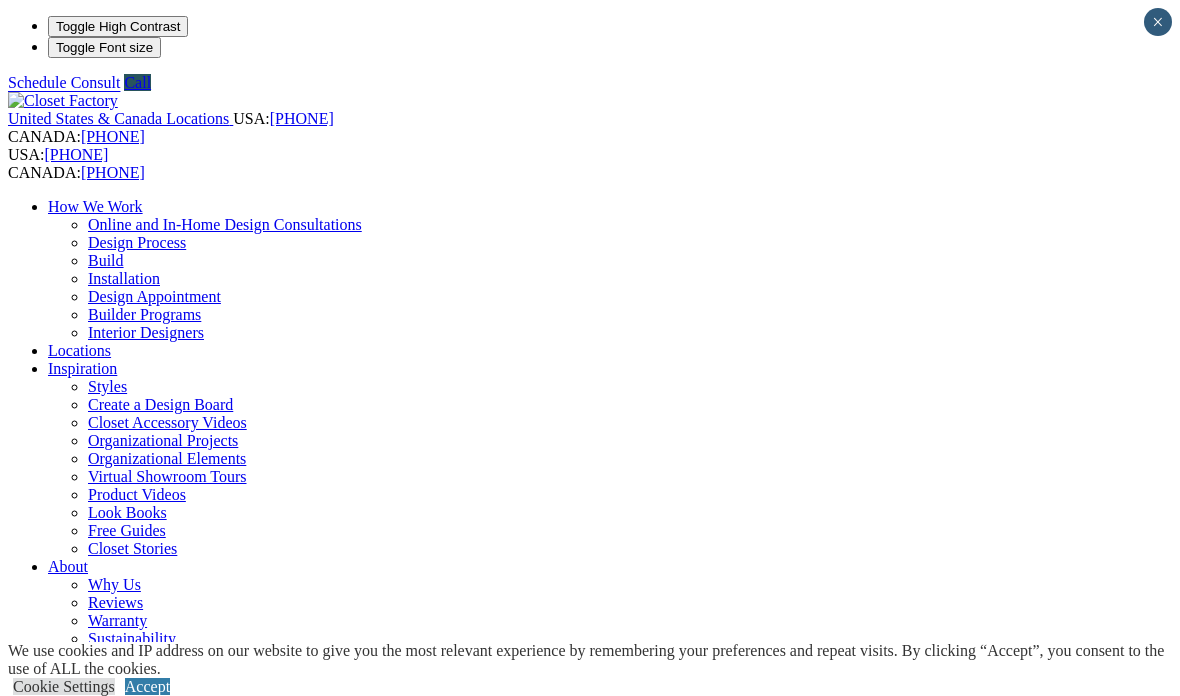 scroll, scrollTop: 340, scrollLeft: 0, axis: vertical 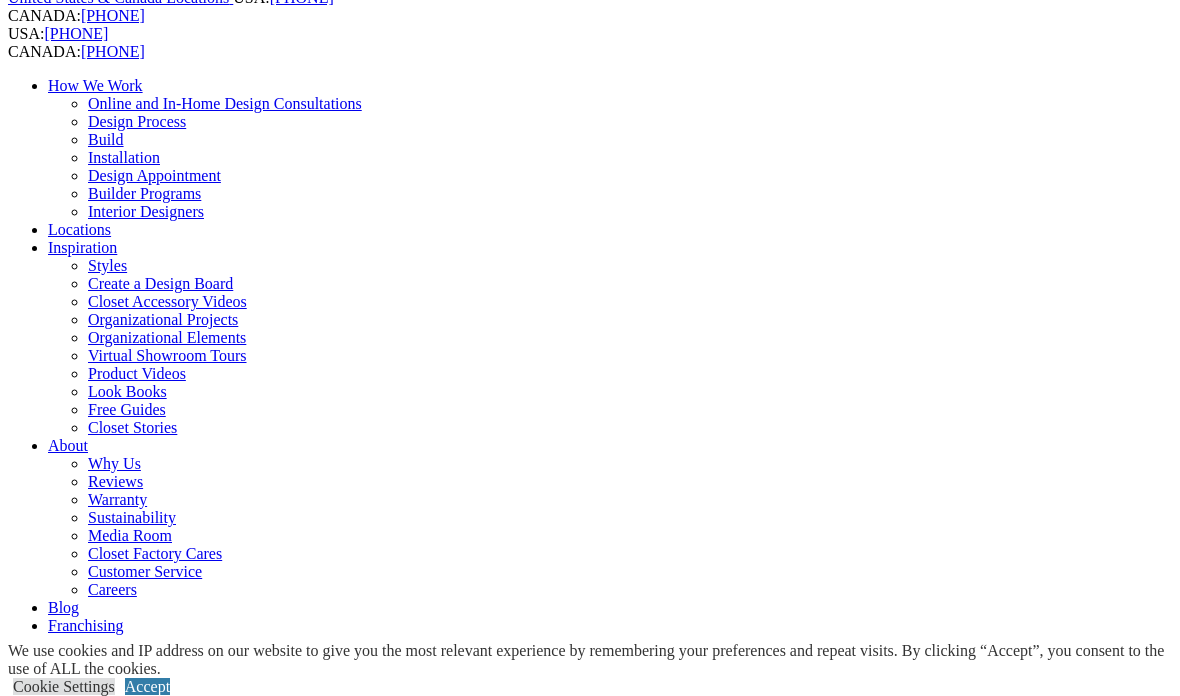 click on "Home Office" at bounding box center (90, 873) 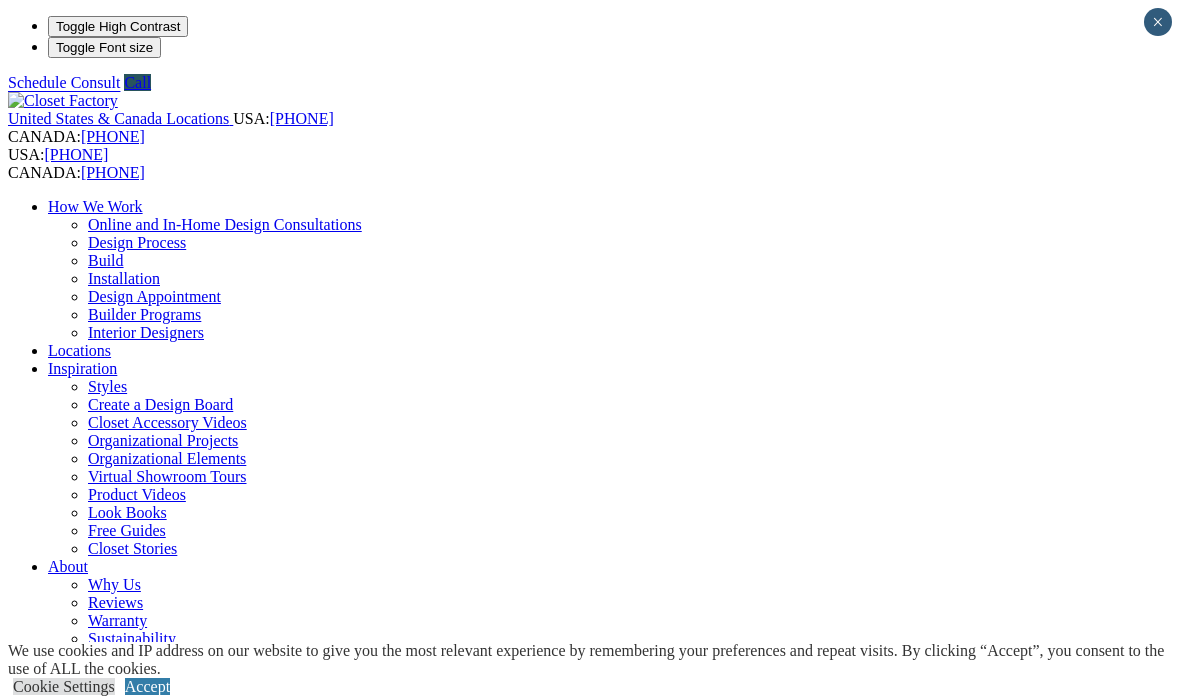 scroll, scrollTop: 0, scrollLeft: 0, axis: both 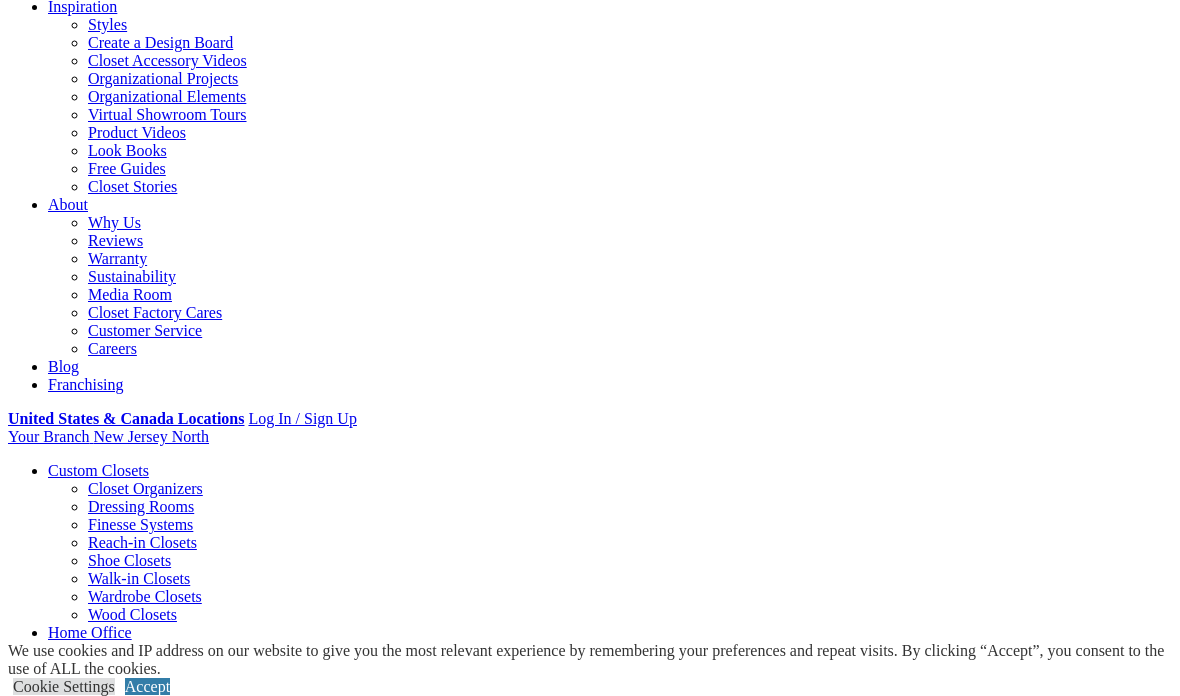 click on "Styles" at bounding box center (318, 2117) 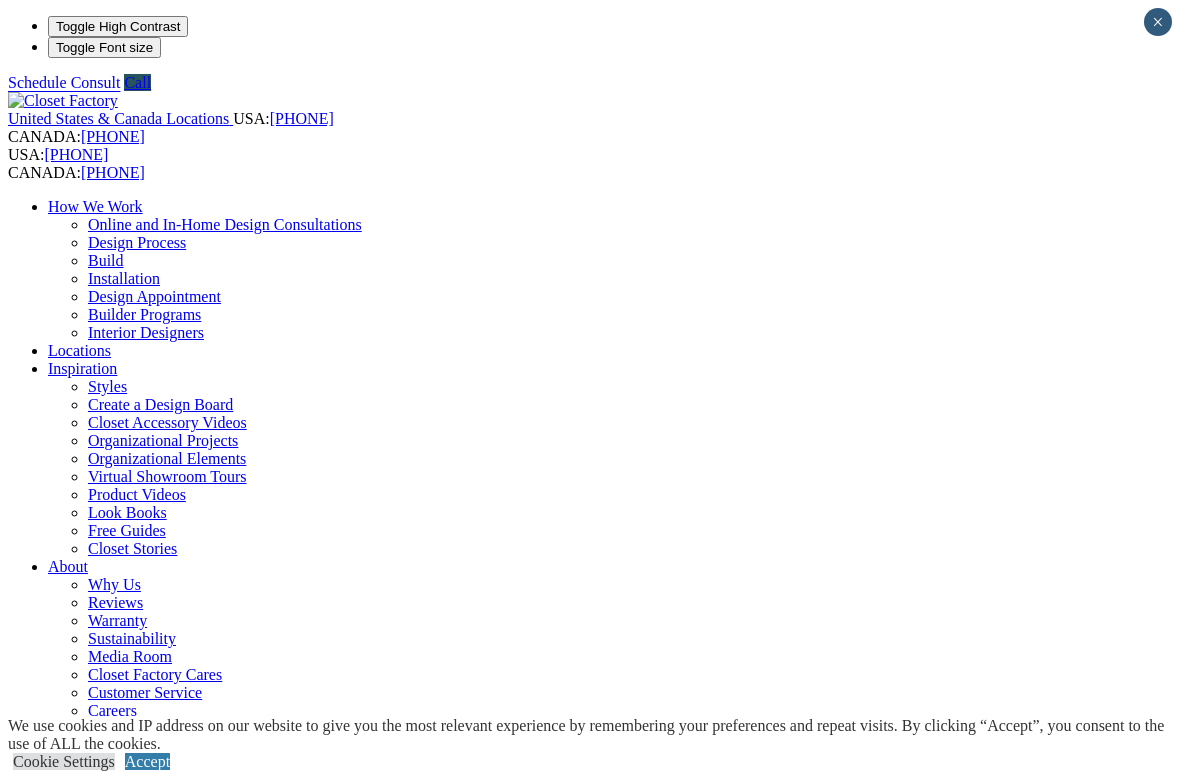 scroll, scrollTop: 0, scrollLeft: 0, axis: both 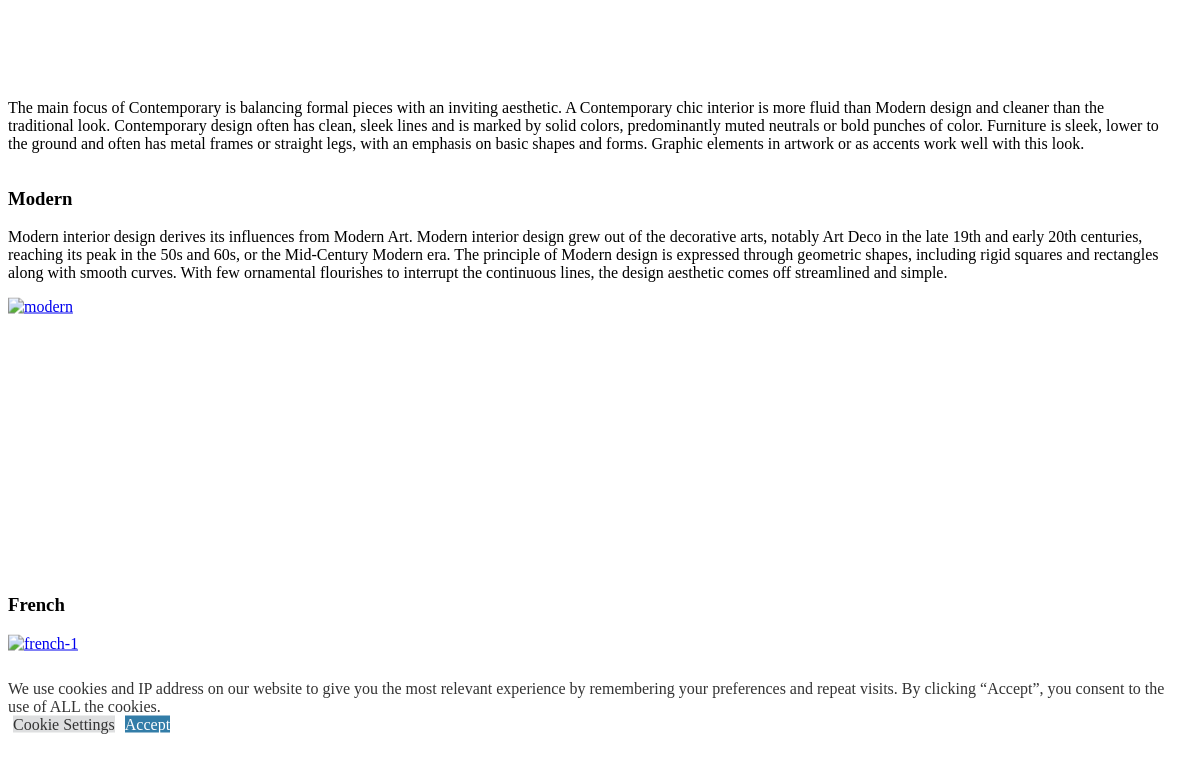 click on "CLOSE (X)" at bounding box center [46, -1285] 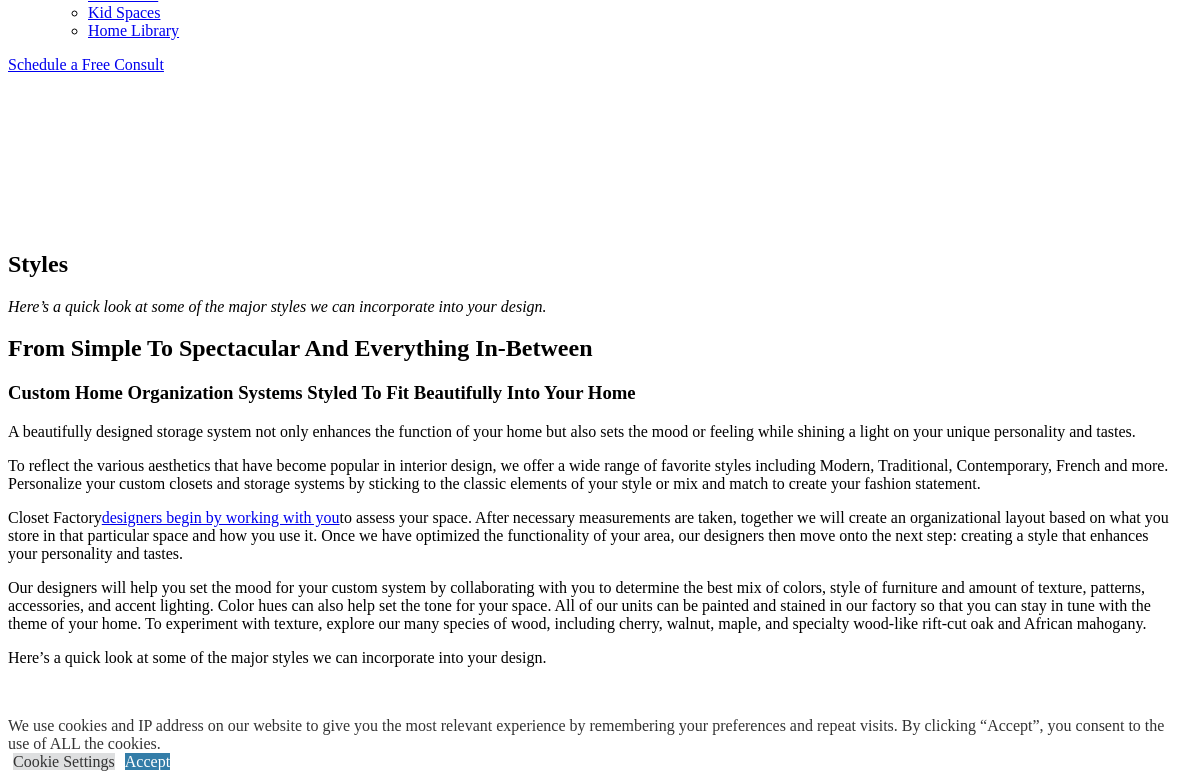scroll, scrollTop: 1296, scrollLeft: 0, axis: vertical 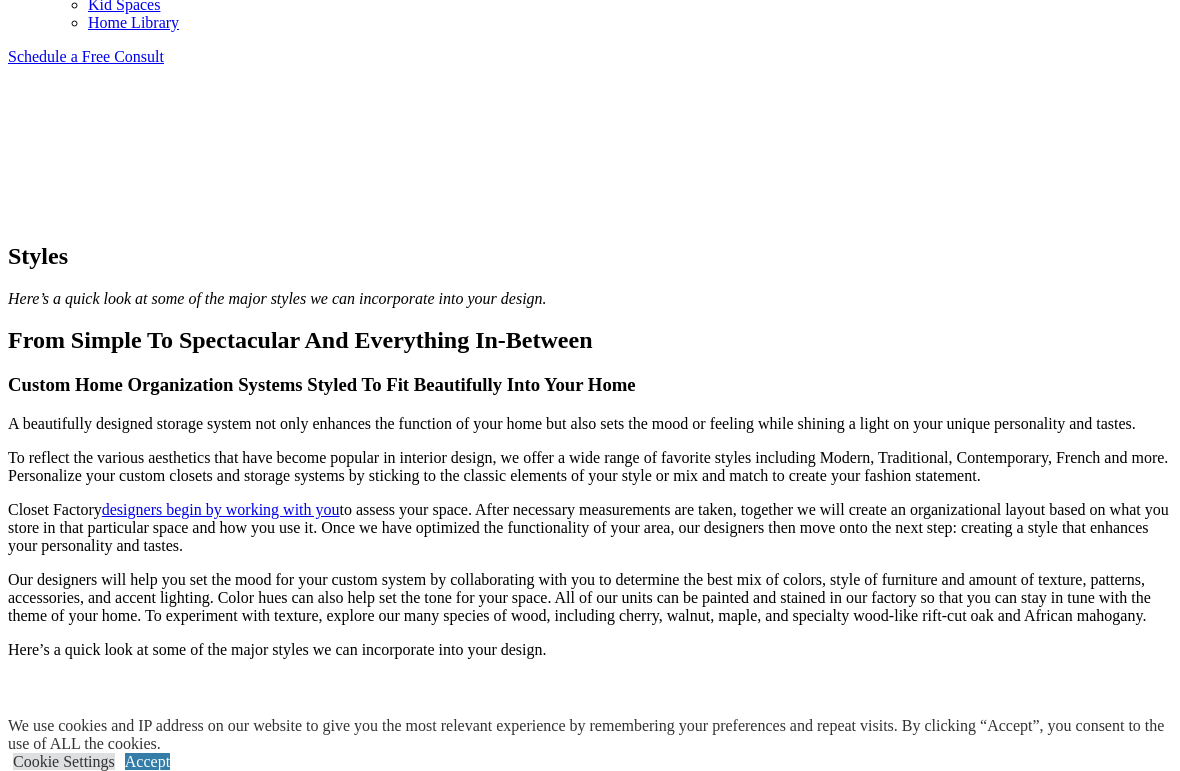 click on "Modern" at bounding box center [590, 1577] 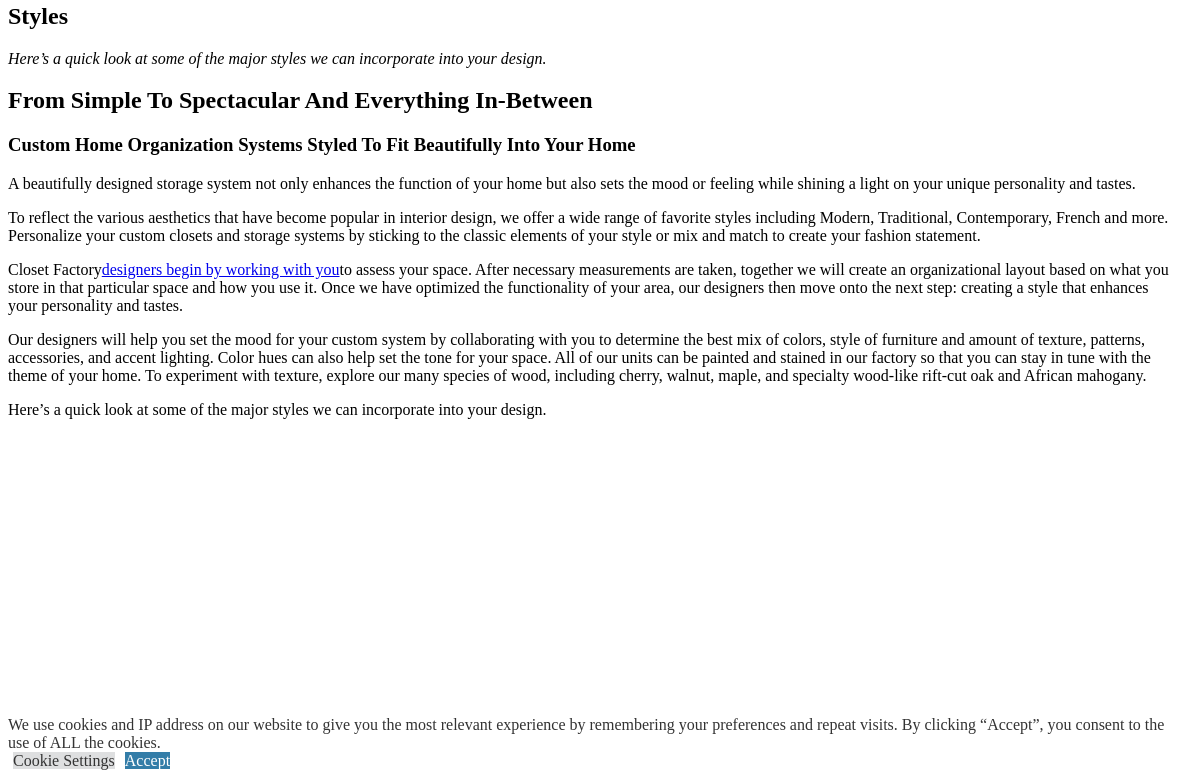 click at bounding box center (40, 1576) 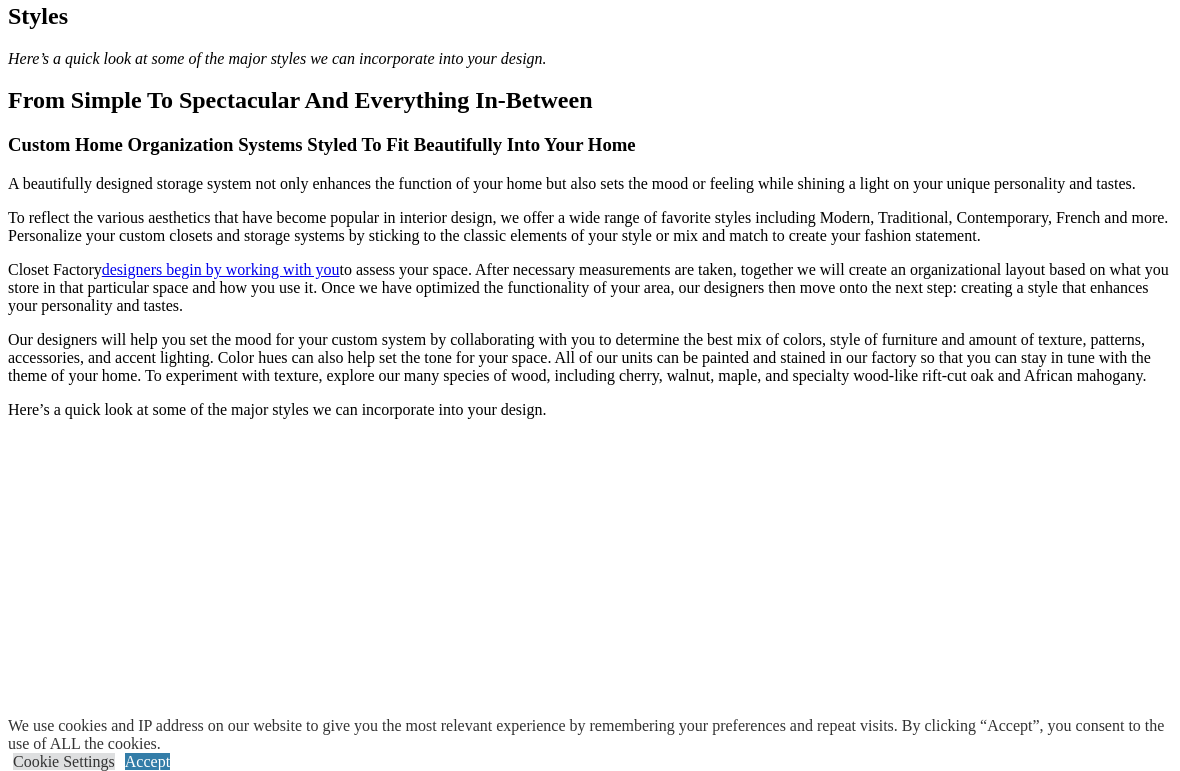 click at bounding box center (590, 11644) 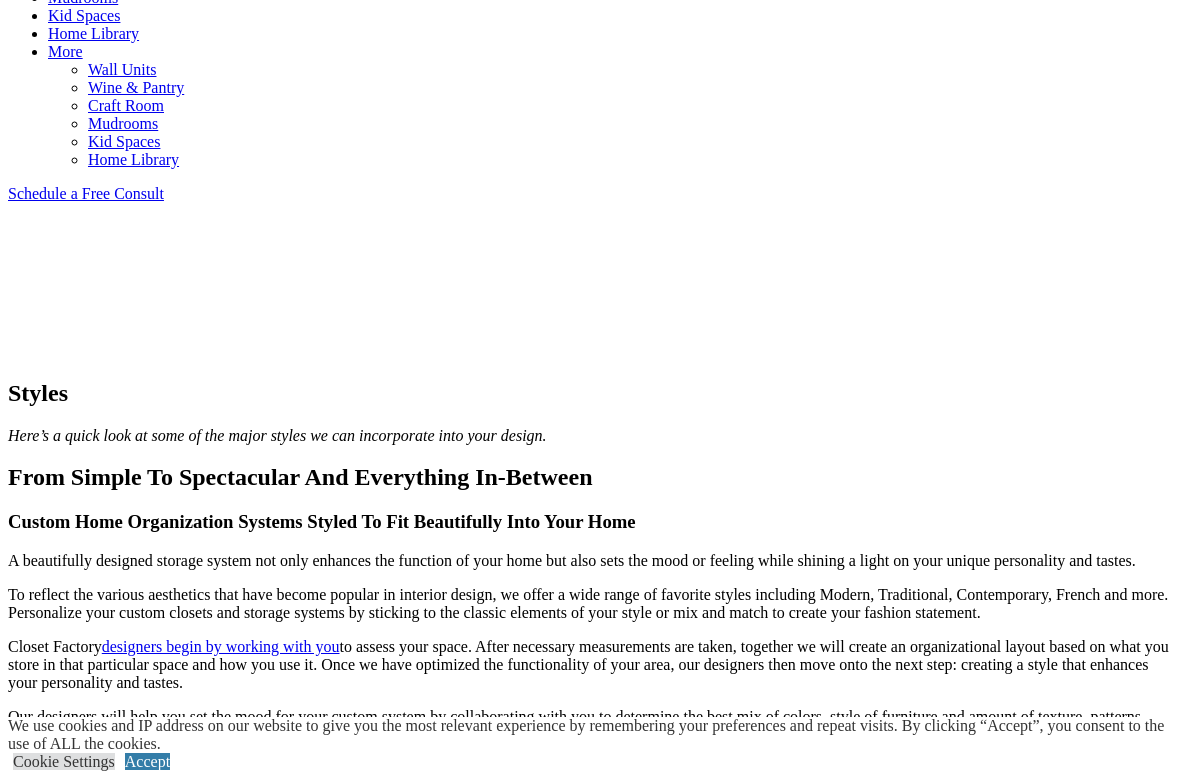 scroll, scrollTop: 1155, scrollLeft: 0, axis: vertical 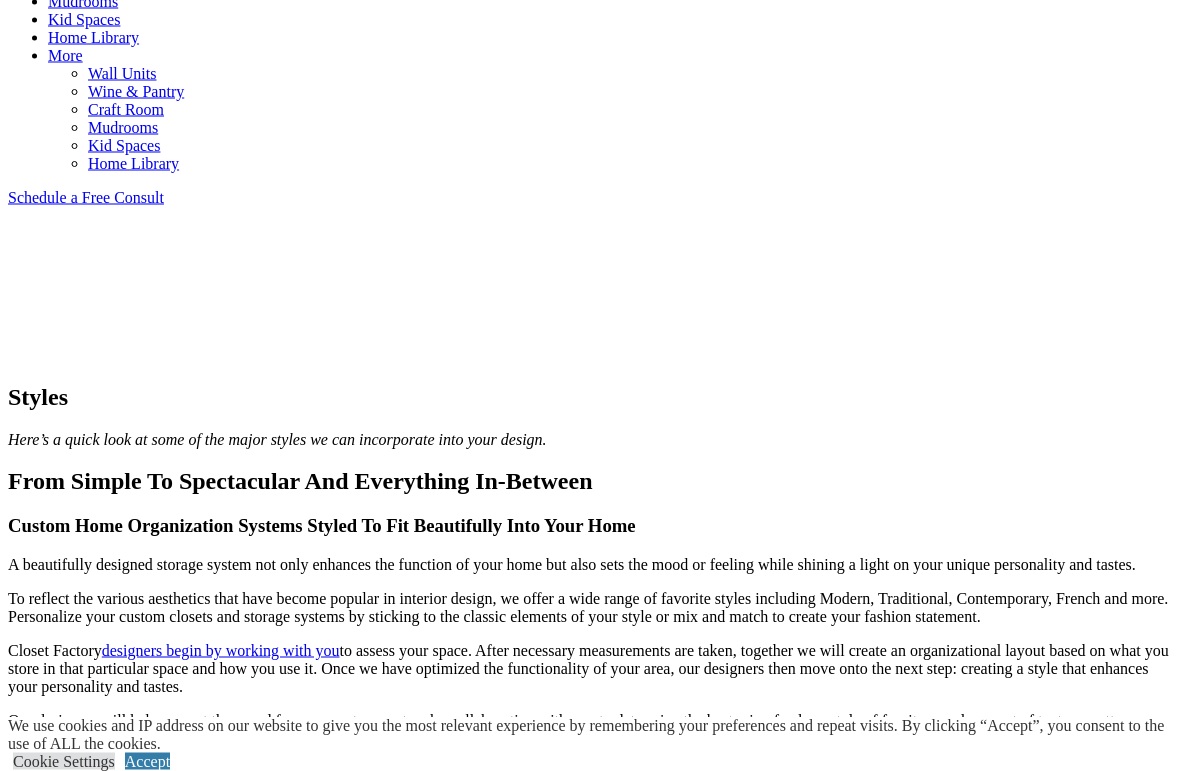 click on "Contemporary" at bounding box center (590, 1295) 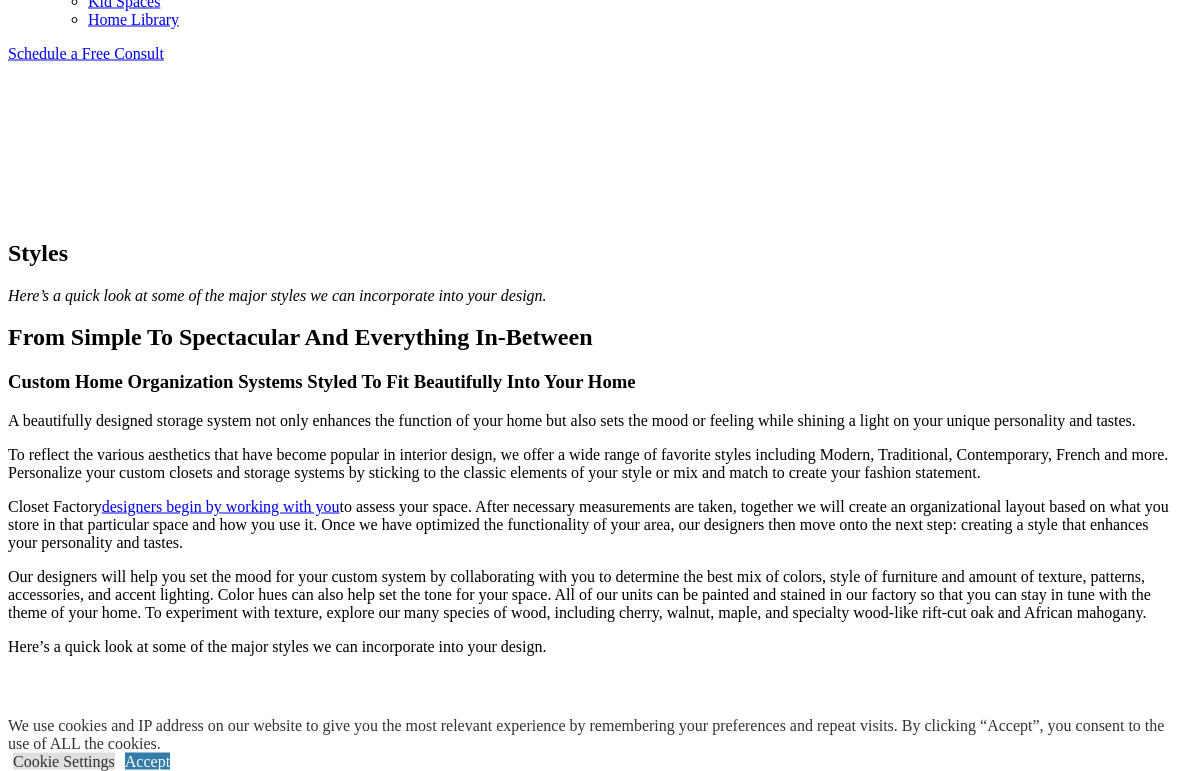 click on "Garage" at bounding box center (71, -287) 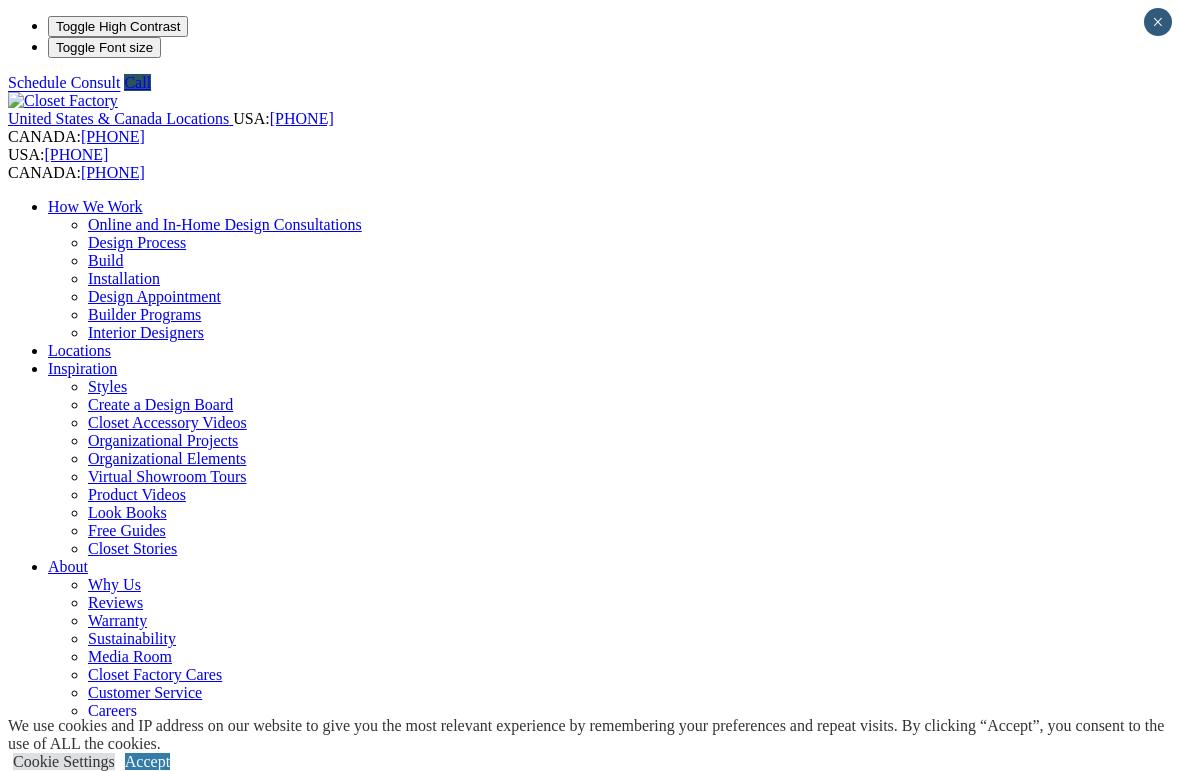scroll, scrollTop: 0, scrollLeft: 0, axis: both 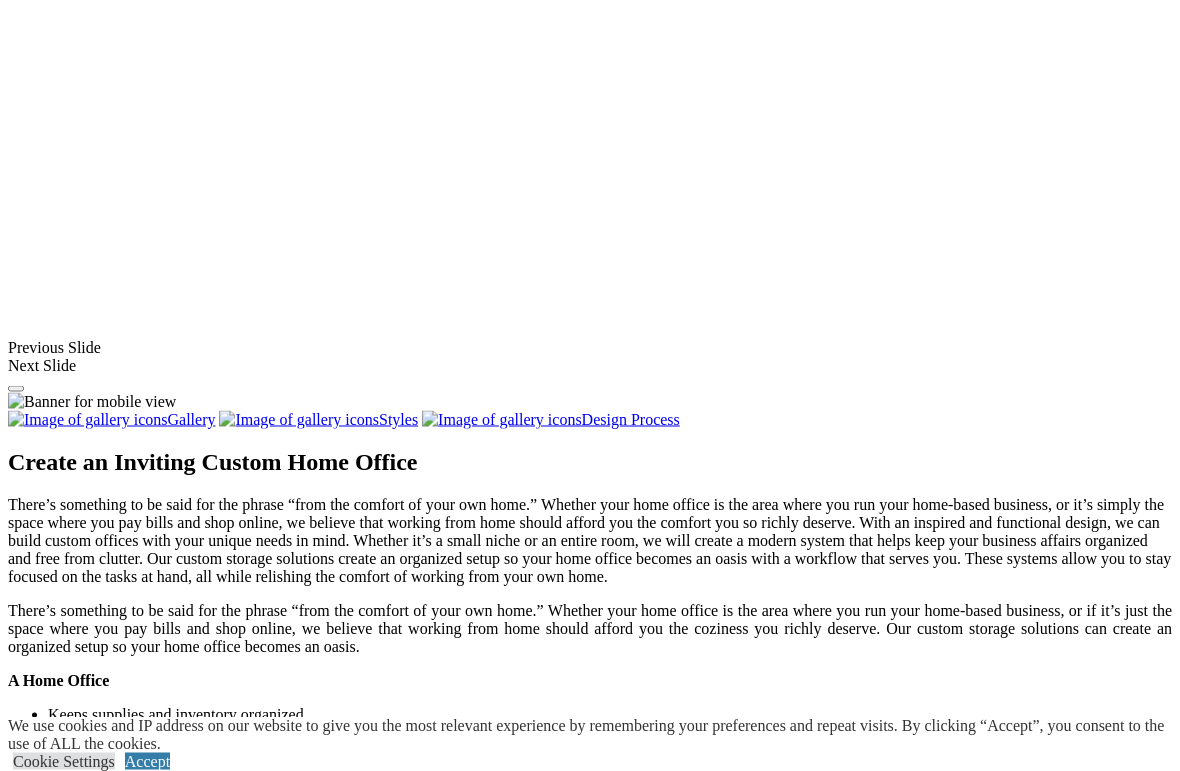 click at bounding box center [74, 1368] 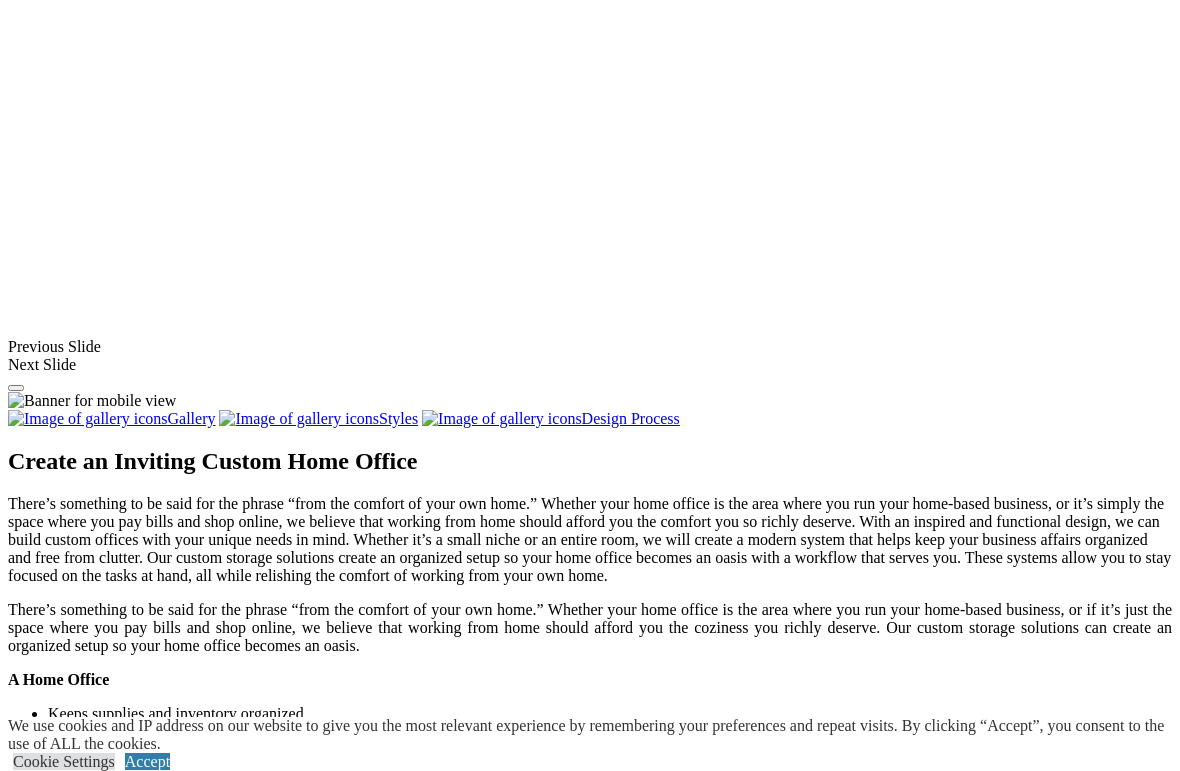 click at bounding box center (8, 36339) 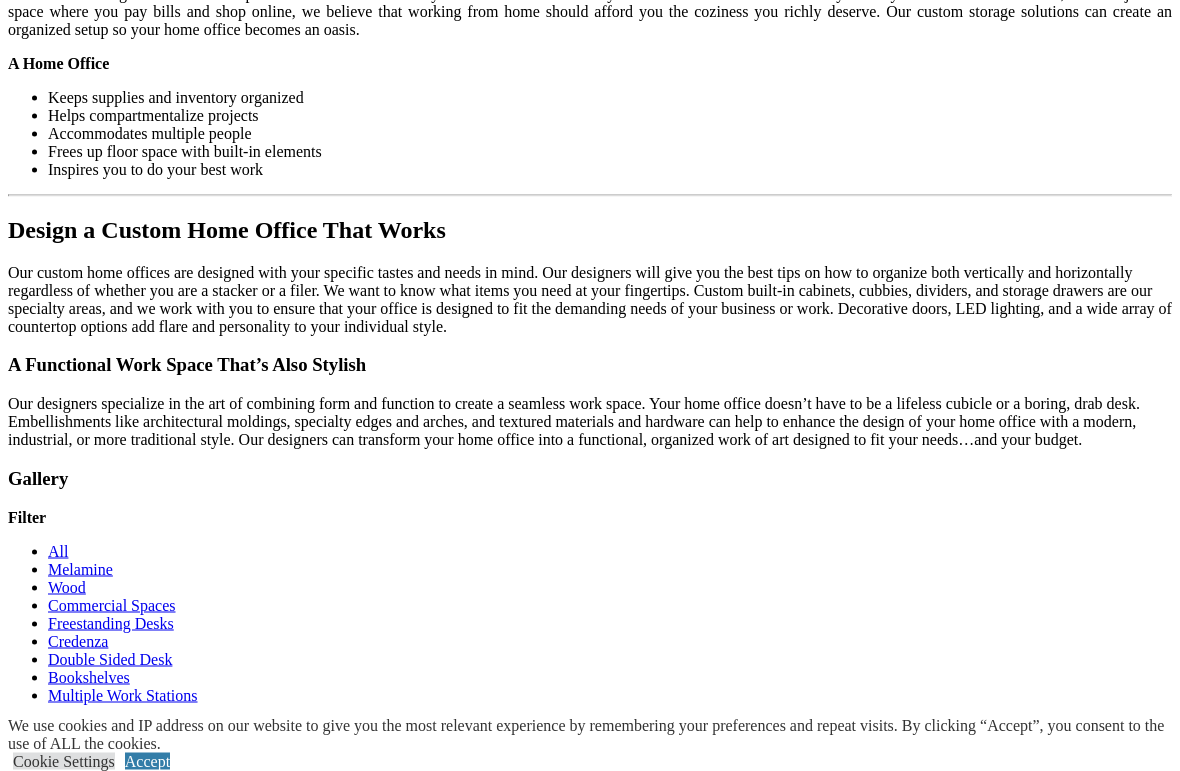 scroll, scrollTop: 2239, scrollLeft: 0, axis: vertical 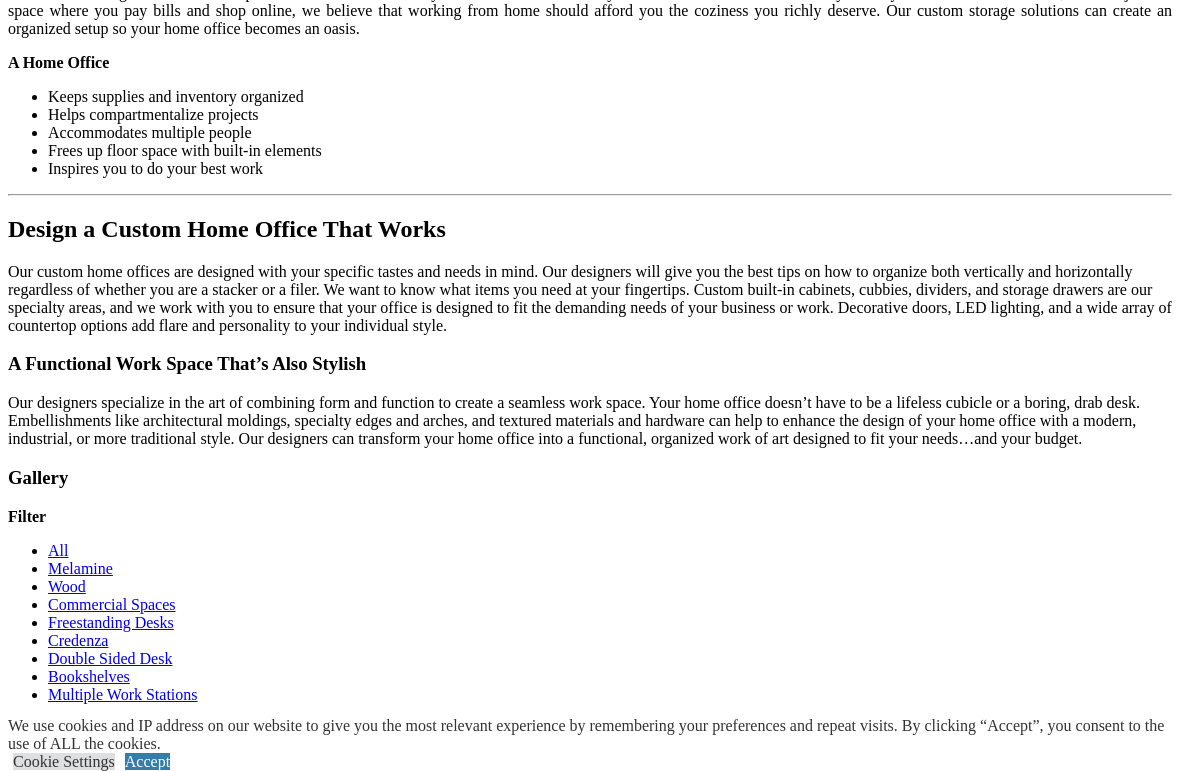 click at bounding box center (796, 1448) 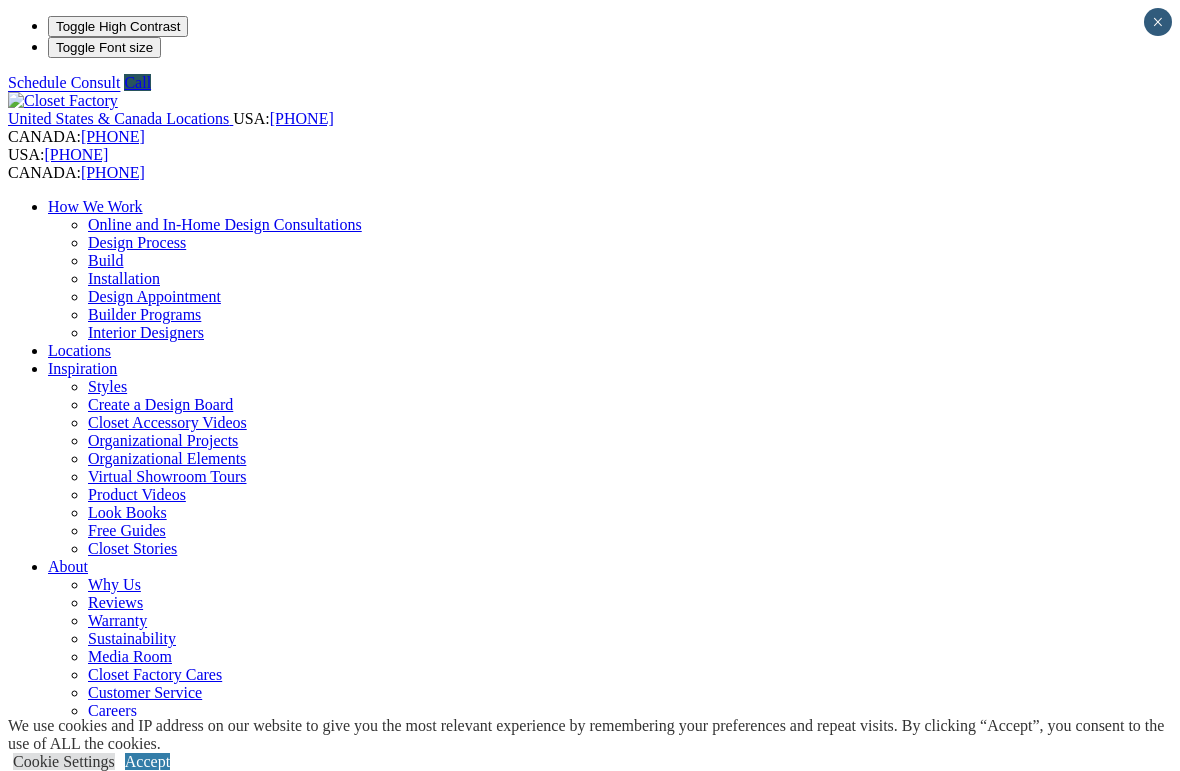 scroll, scrollTop: 0, scrollLeft: 0, axis: both 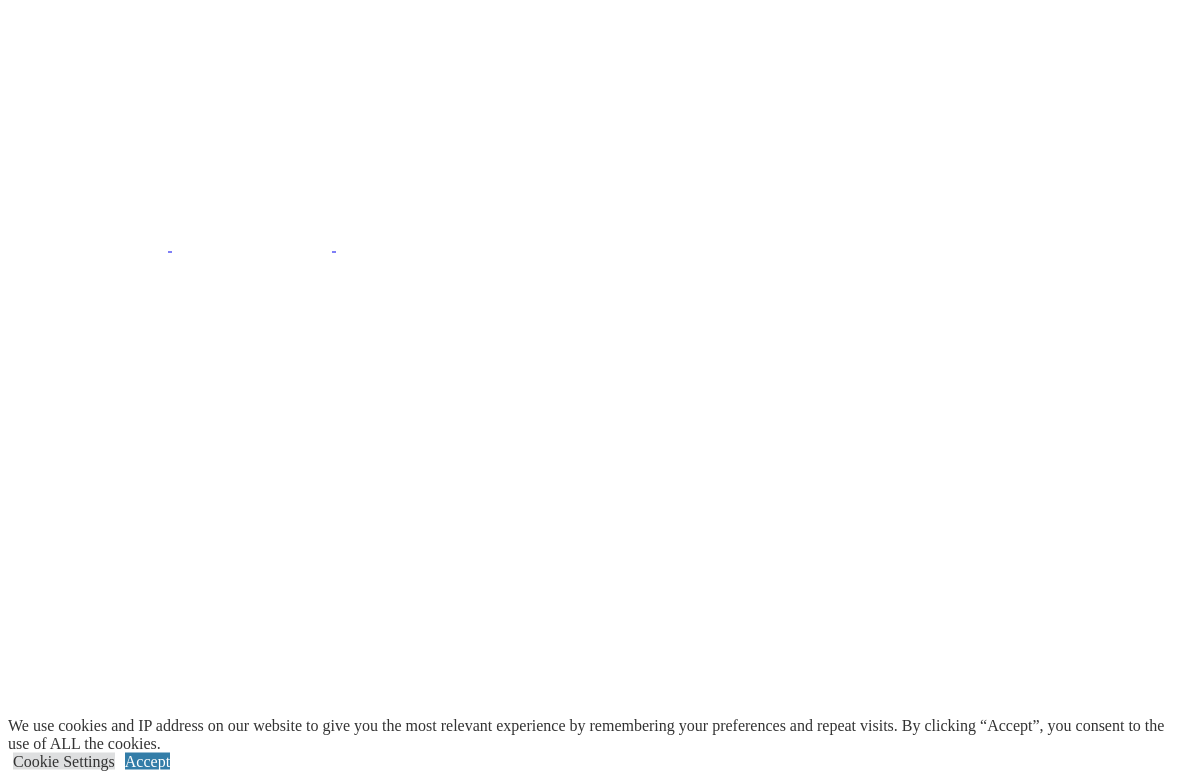 click on "60 South Avenue  Fanwood, NJ 07023" at bounding box center [590, -6349] 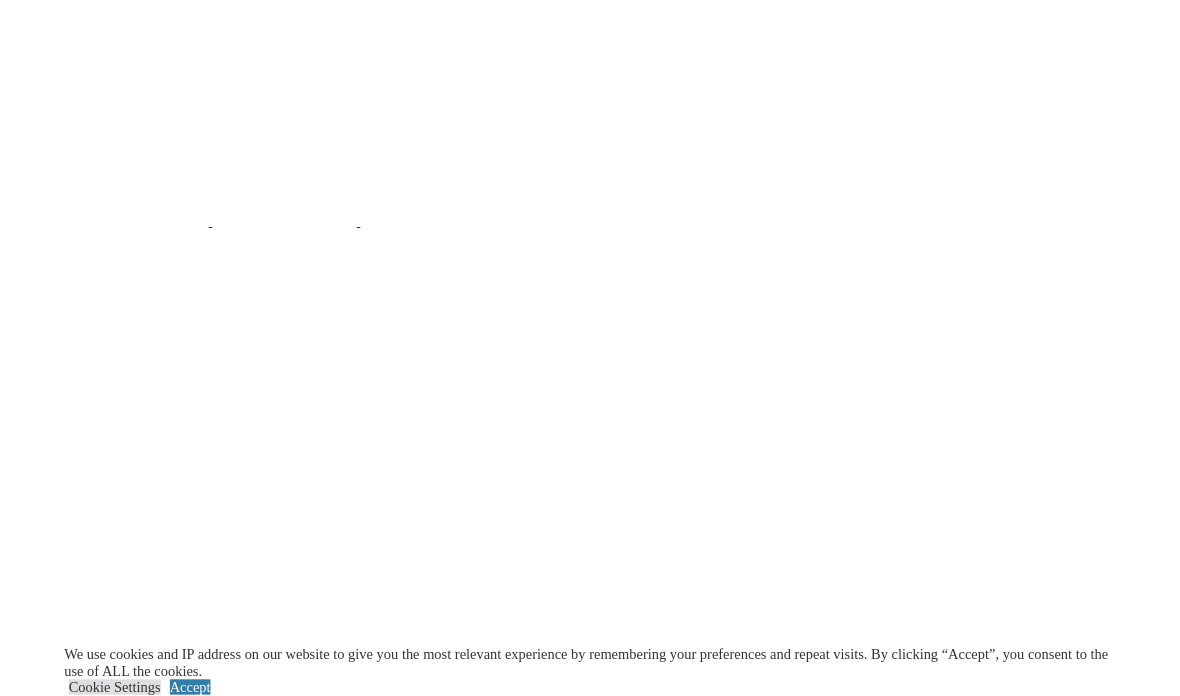 scroll, scrollTop: 13356, scrollLeft: 0, axis: vertical 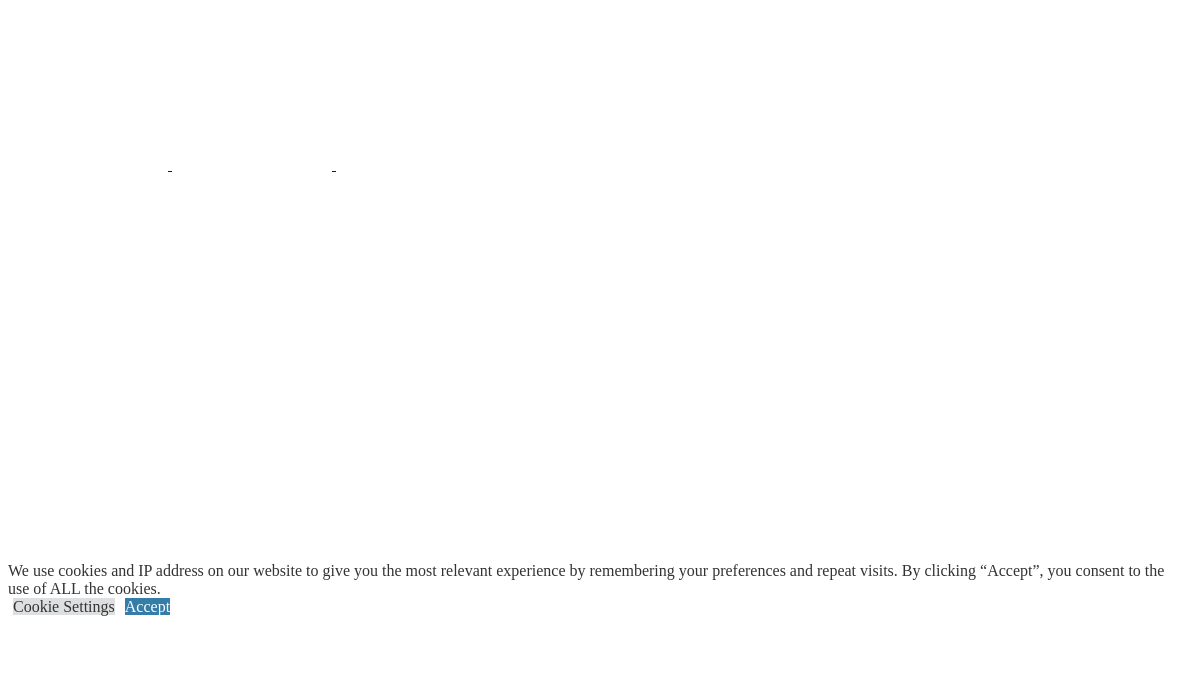 click on "Home Office" at bounding box center [90, -12362] 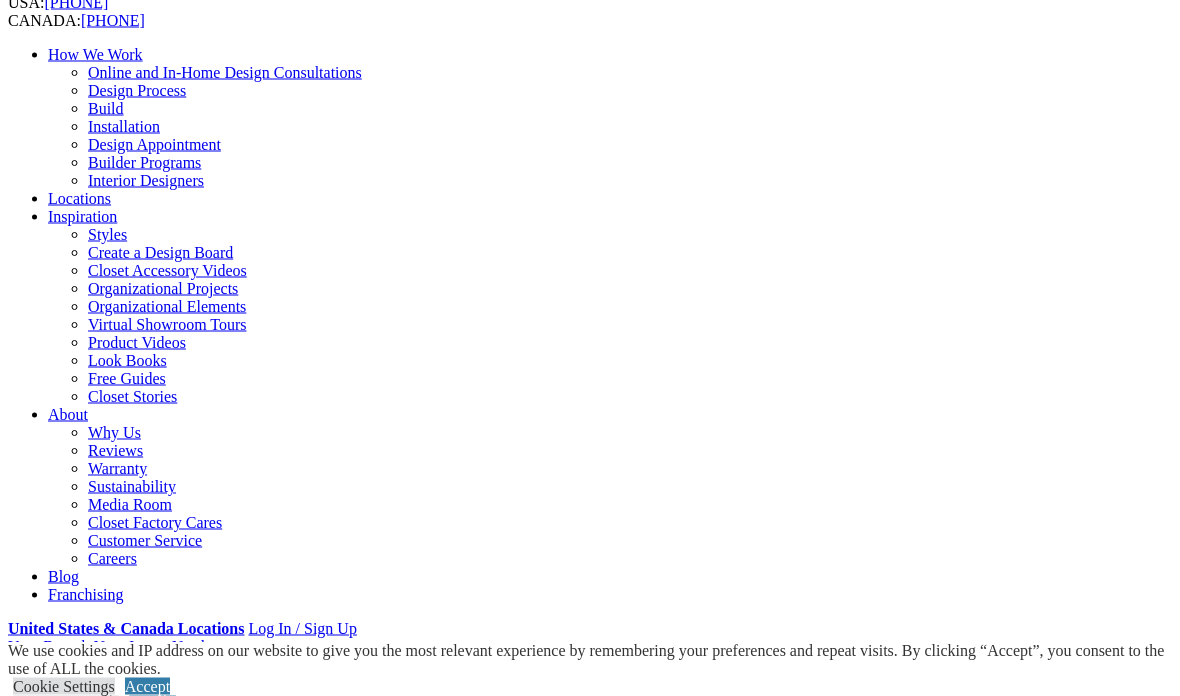 scroll, scrollTop: 158, scrollLeft: 0, axis: vertical 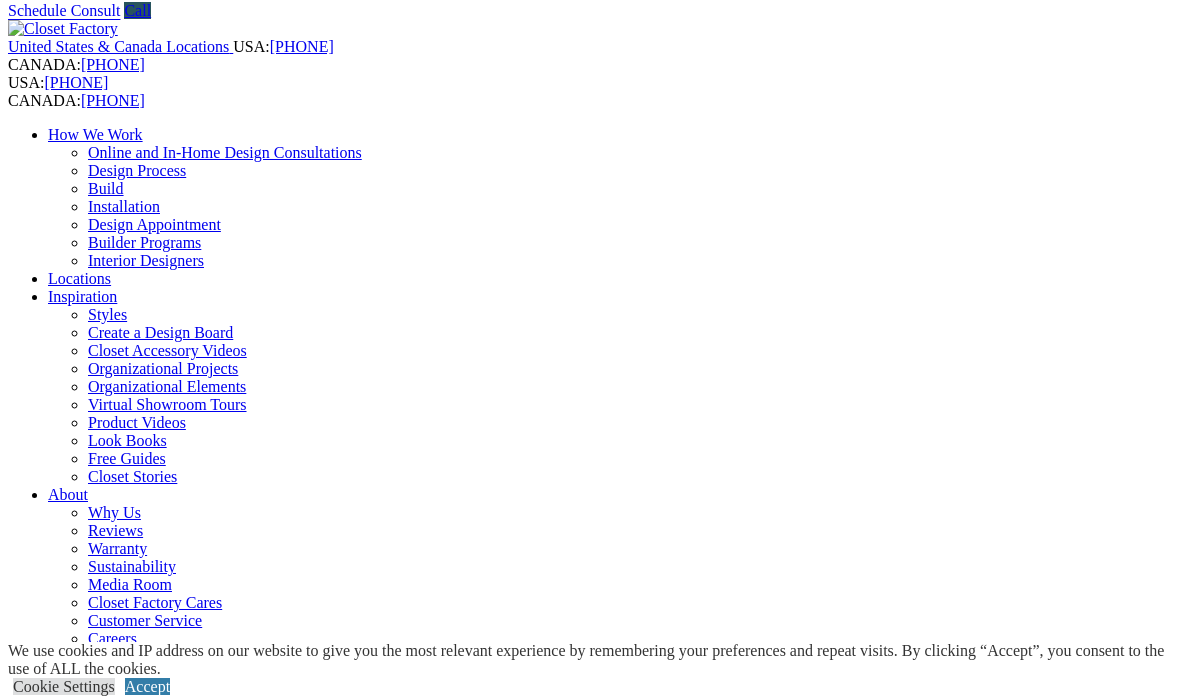 click on "Garage" at bounding box center (71, 940) 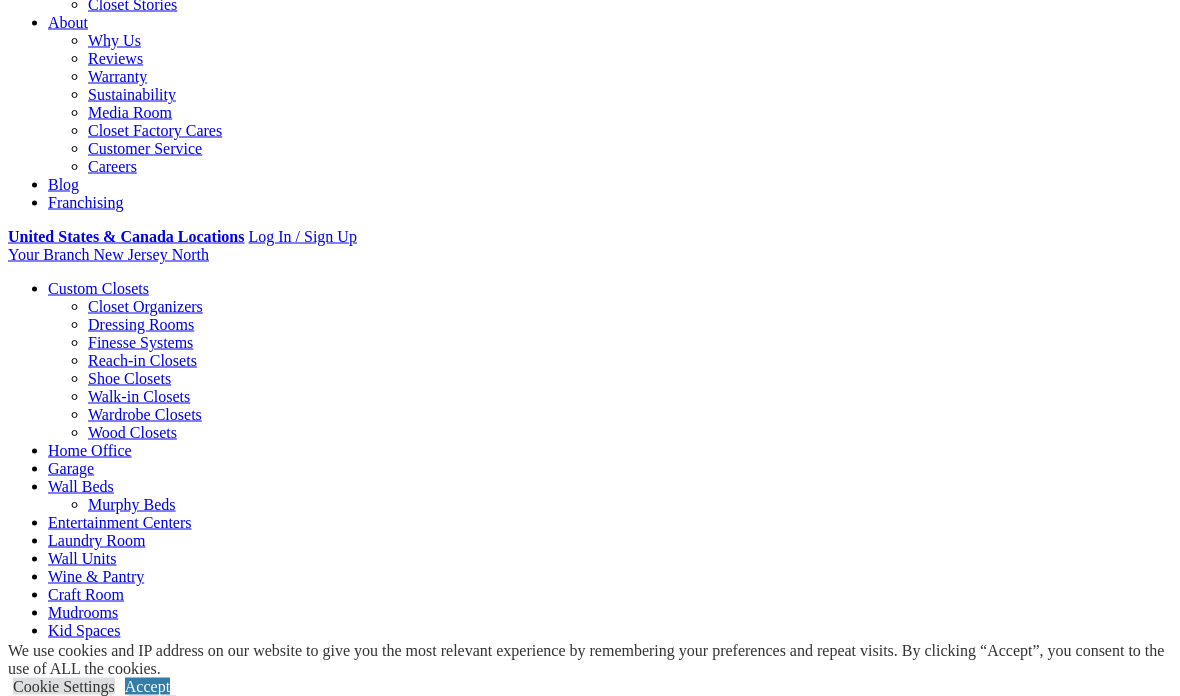 scroll, scrollTop: 545, scrollLeft: 0, axis: vertical 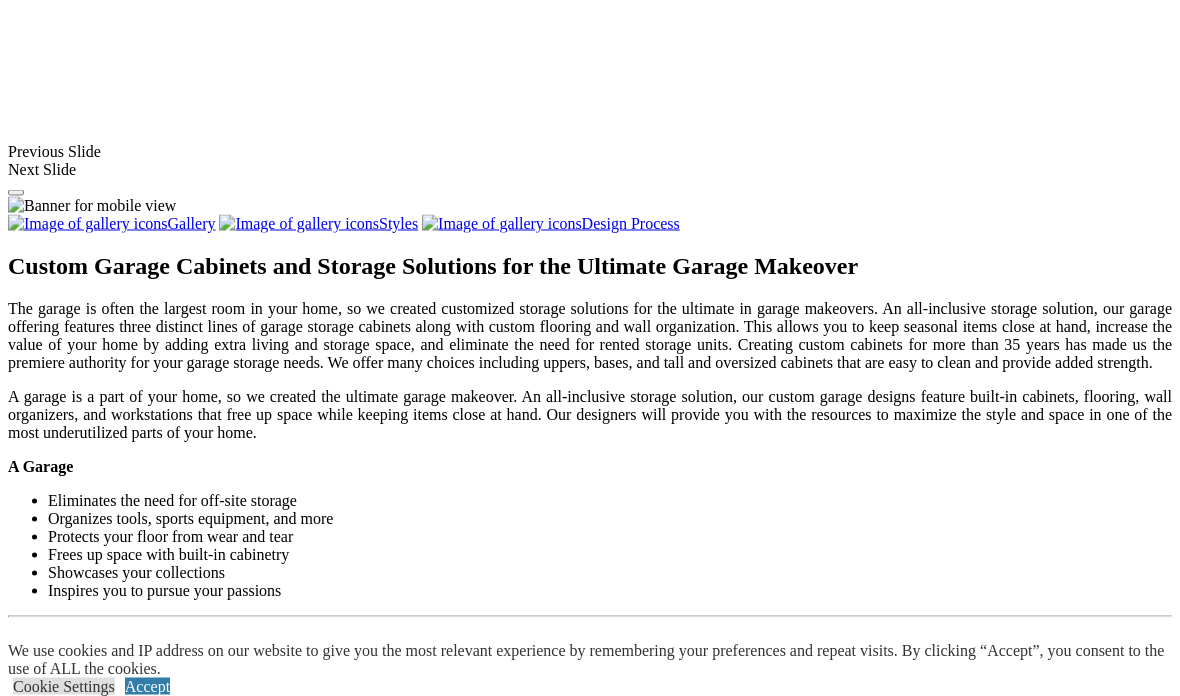click at bounding box center [817, 1467] 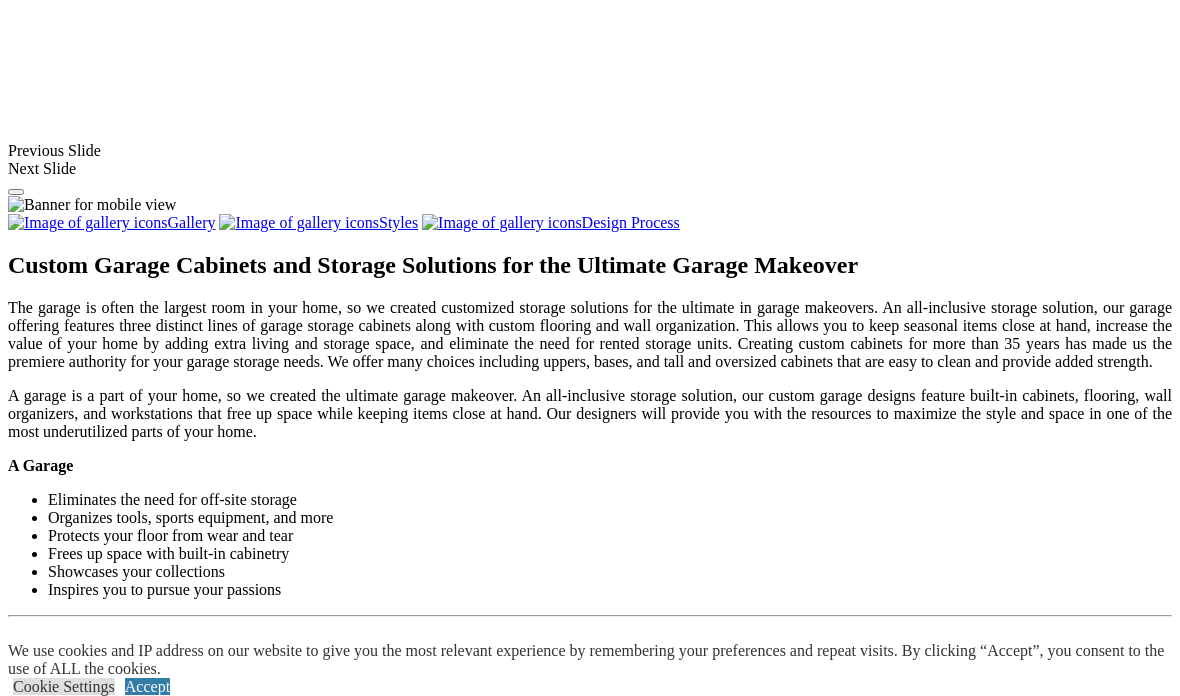click at bounding box center [8, 33406] 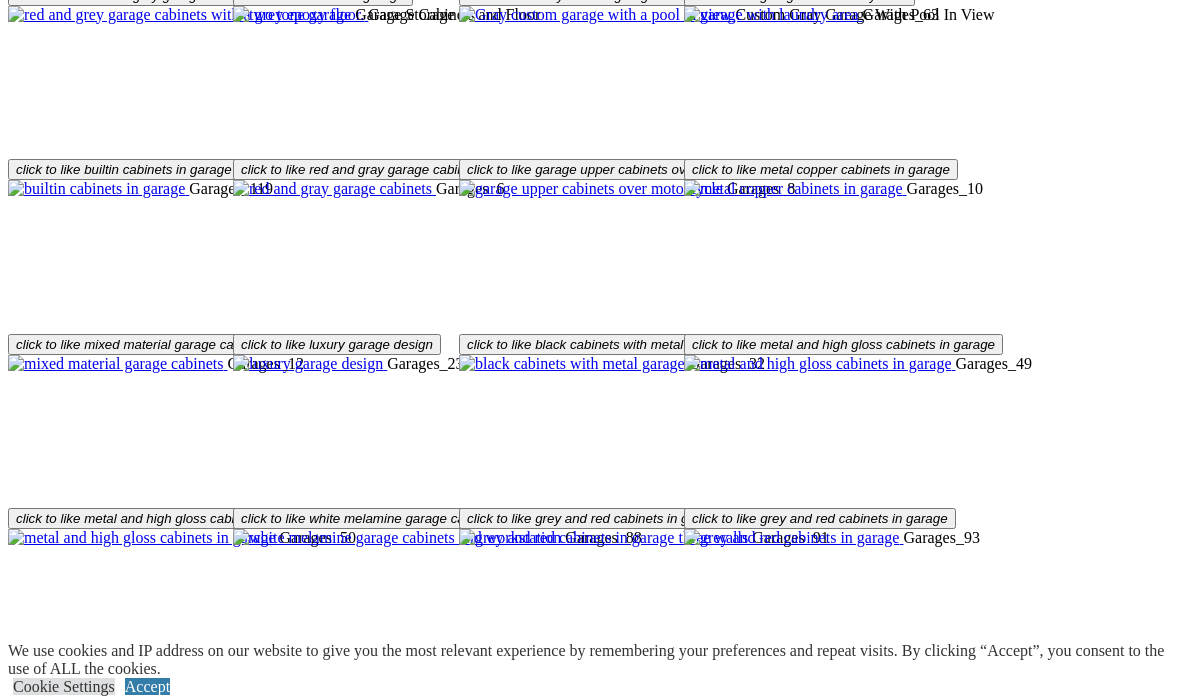scroll, scrollTop: 2932, scrollLeft: 0, axis: vertical 